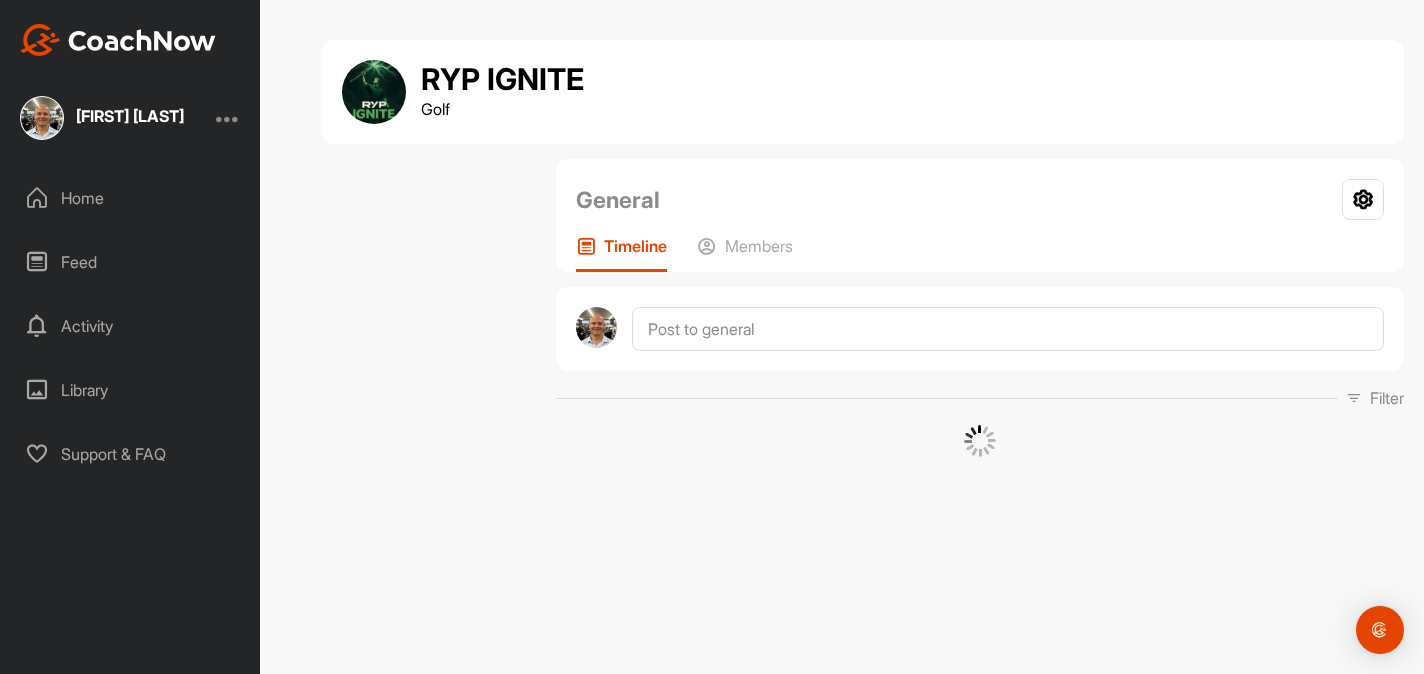 scroll, scrollTop: 0, scrollLeft: 0, axis: both 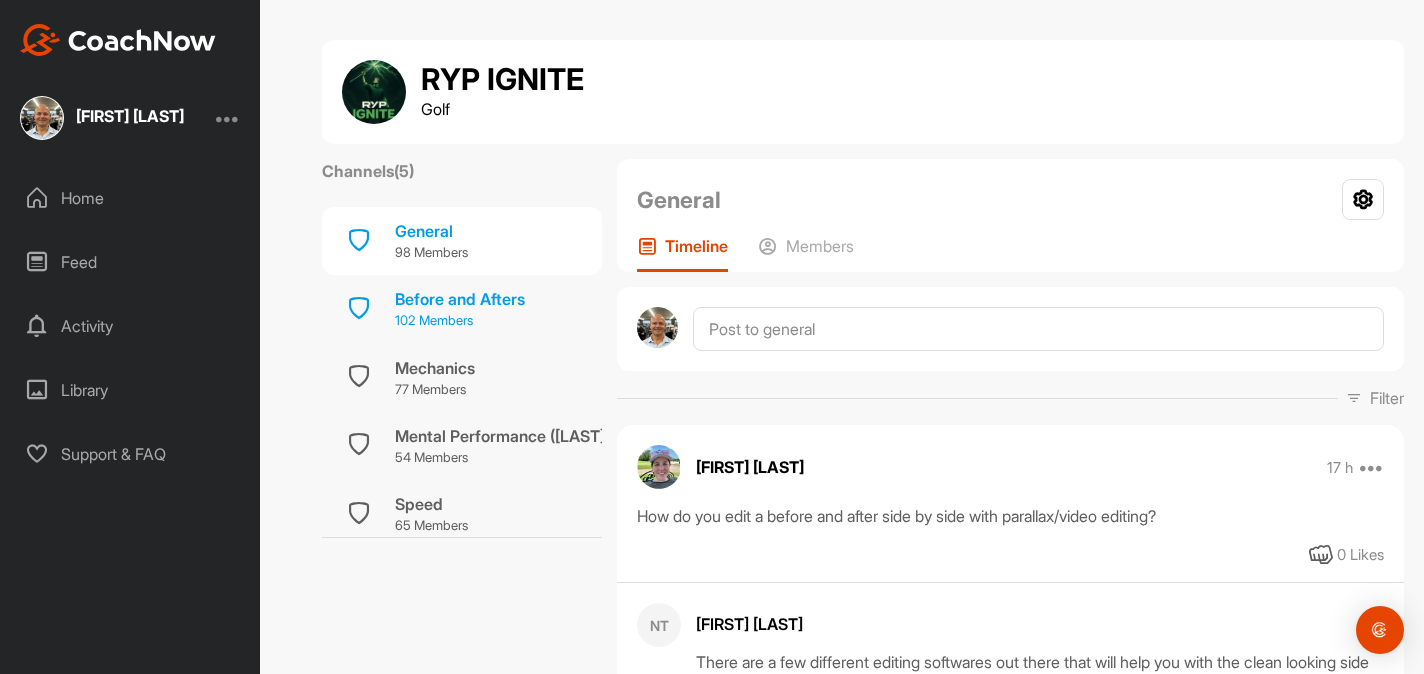 click on "Before and Afters" at bounding box center (460, 299) 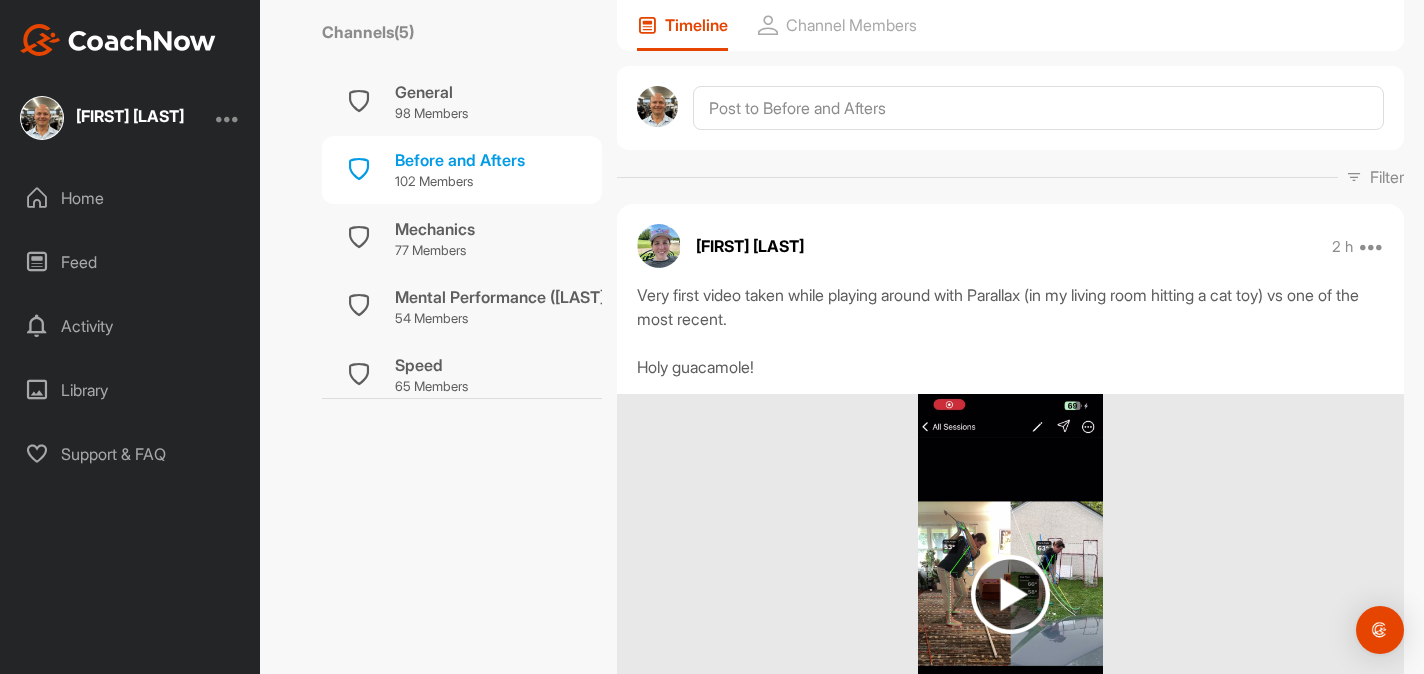 scroll, scrollTop: 0, scrollLeft: 0, axis: both 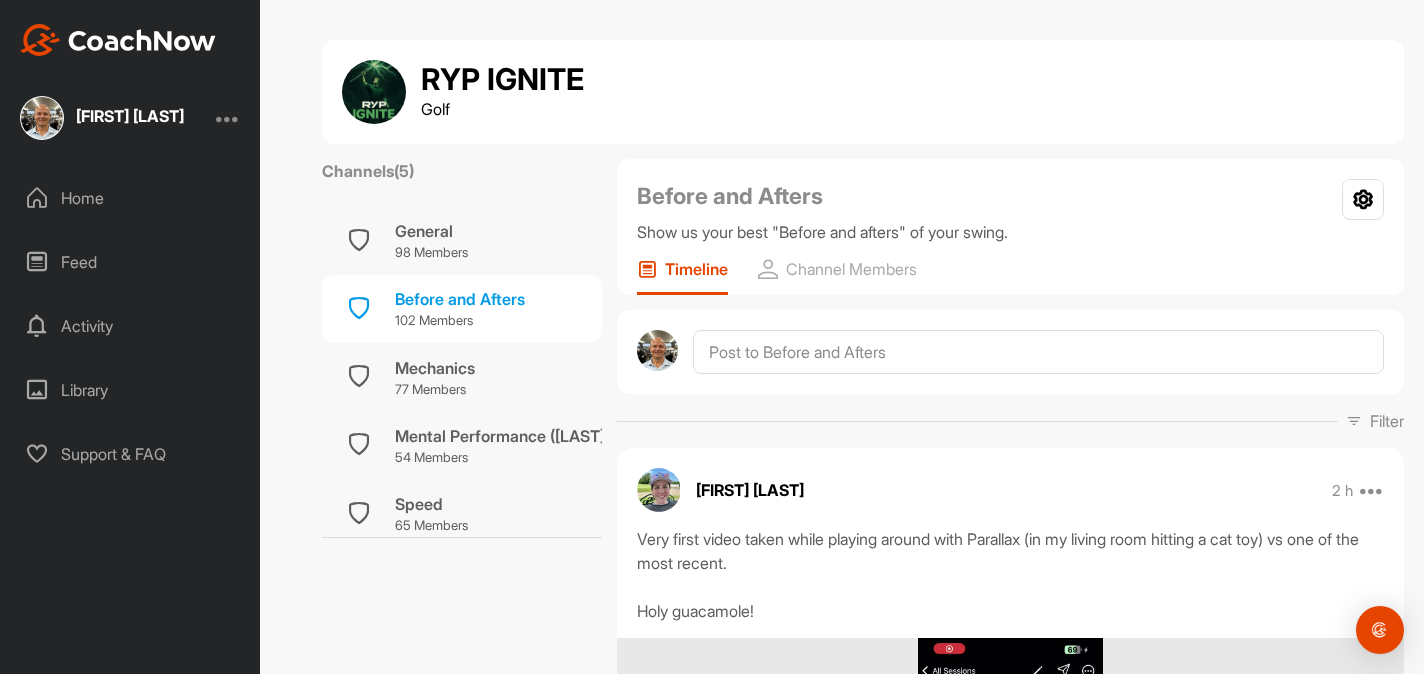 click on "[FIRST] [LAST]" at bounding box center [130, 116] 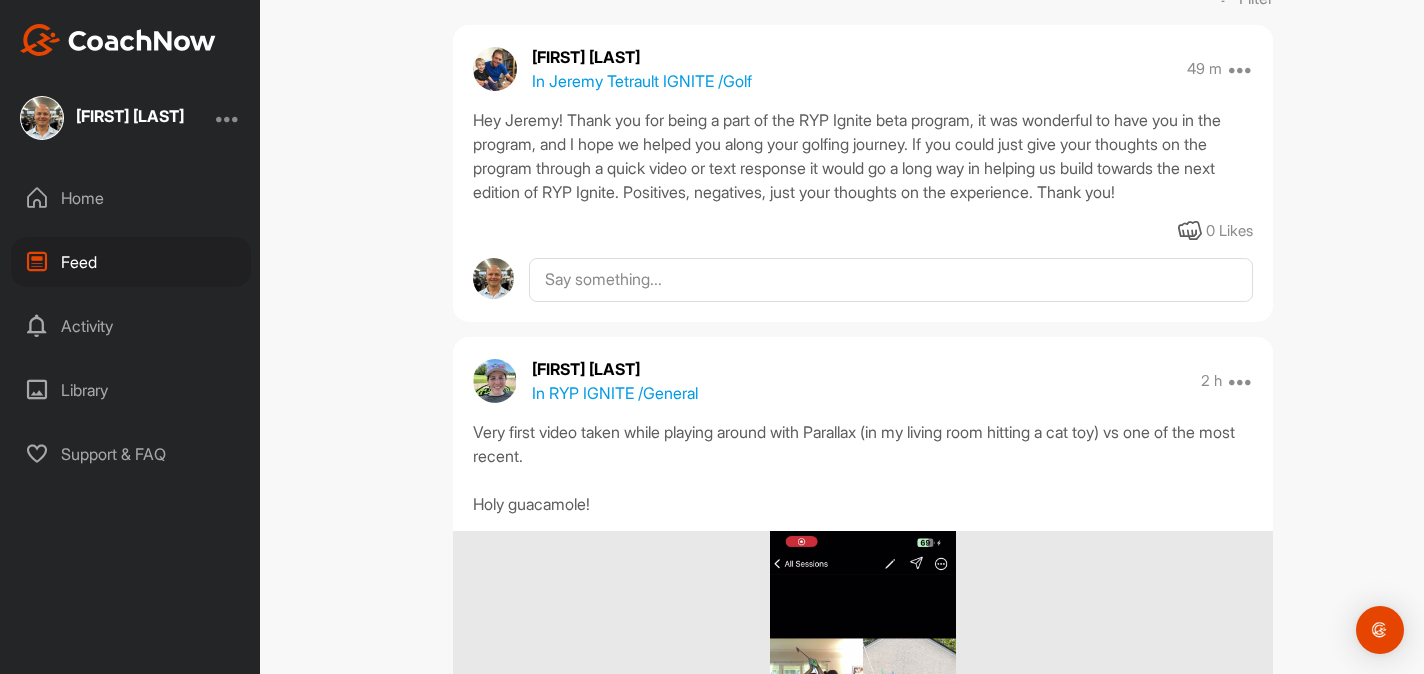 scroll, scrollTop: 100, scrollLeft: 0, axis: vertical 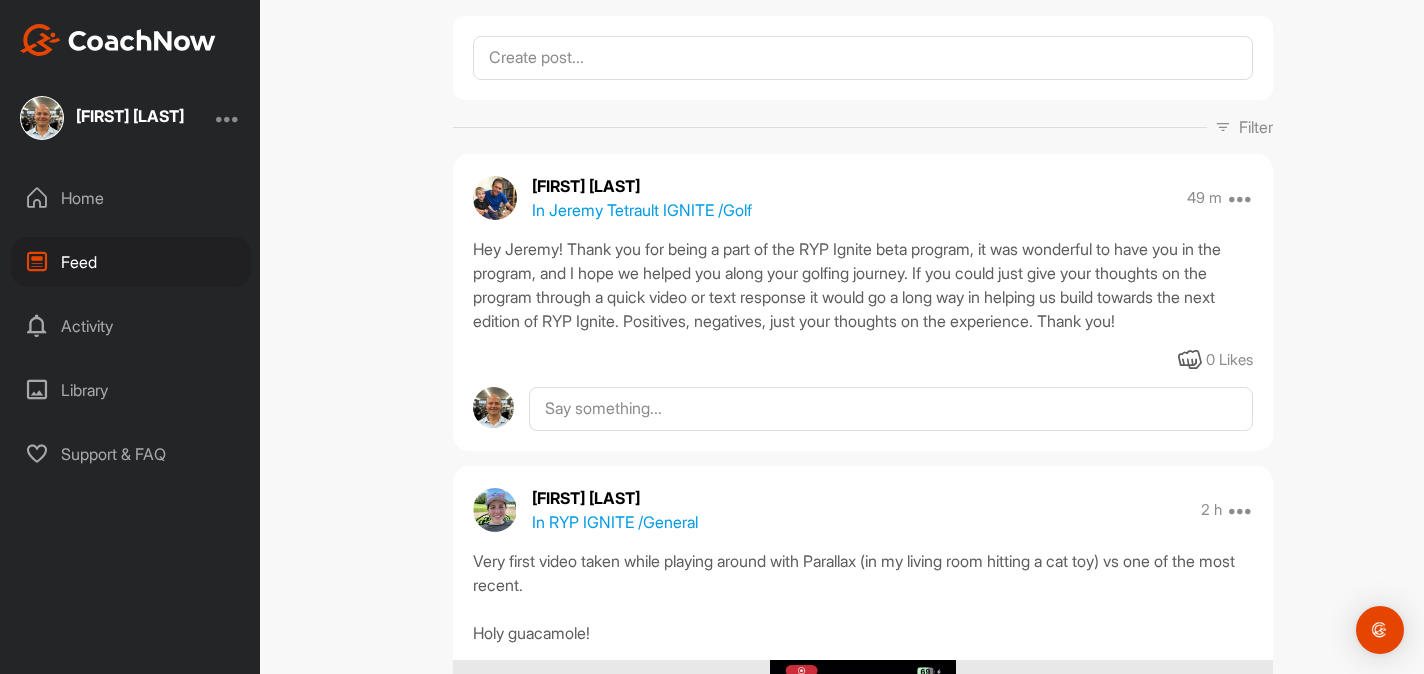 click on "Activity" at bounding box center [131, 326] 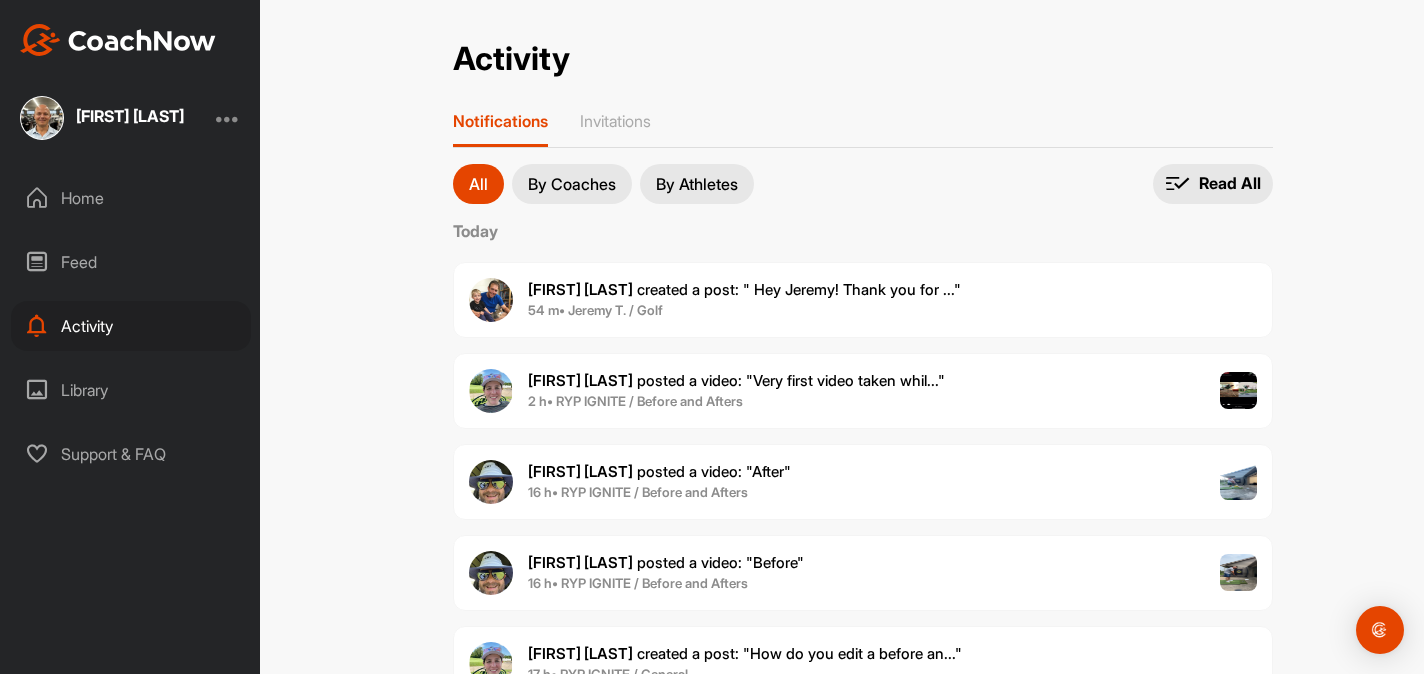click on "Home" at bounding box center (131, 198) 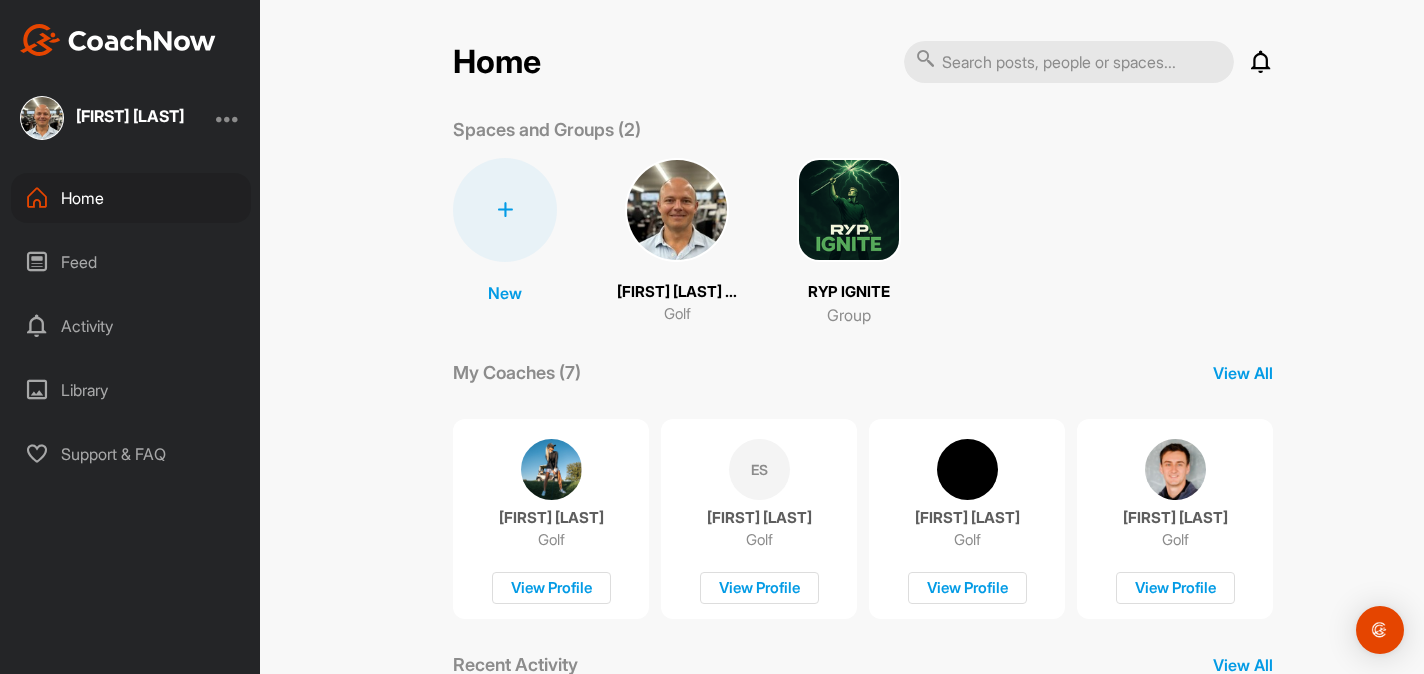 click at bounding box center (677, 210) 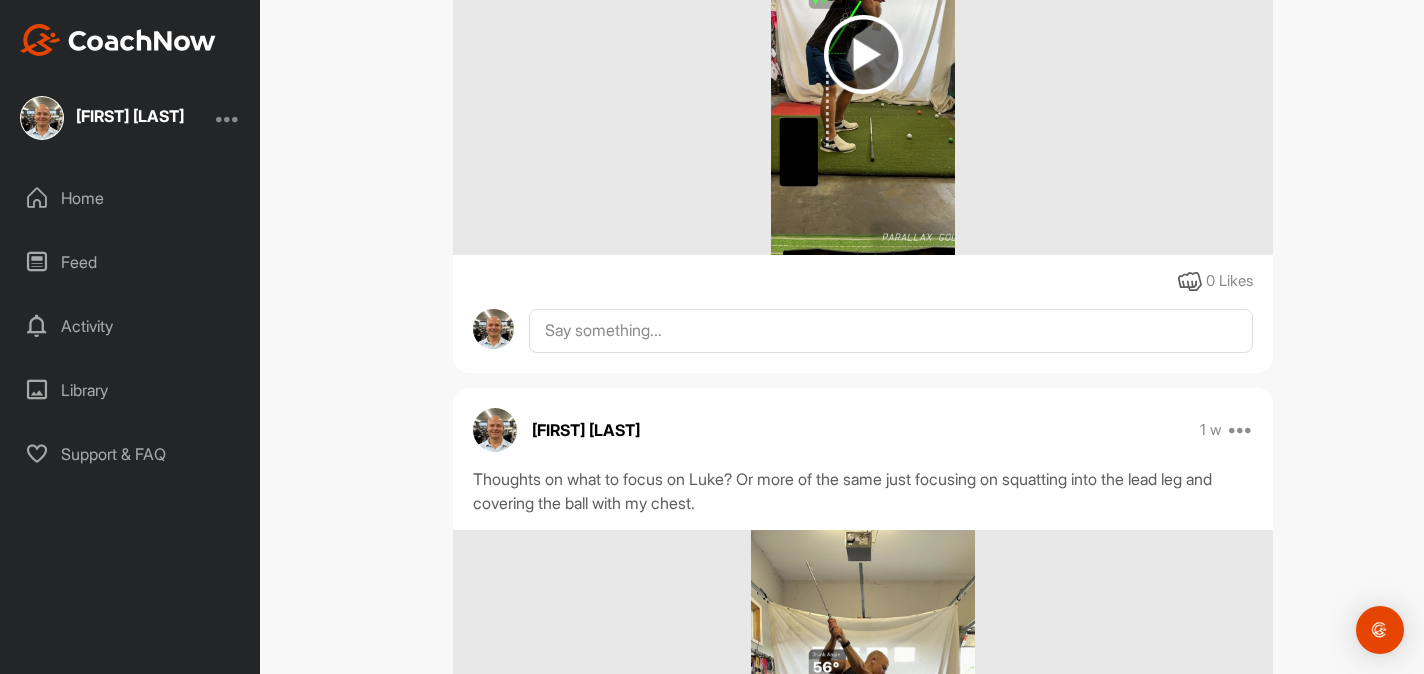 scroll, scrollTop: 1000, scrollLeft: 0, axis: vertical 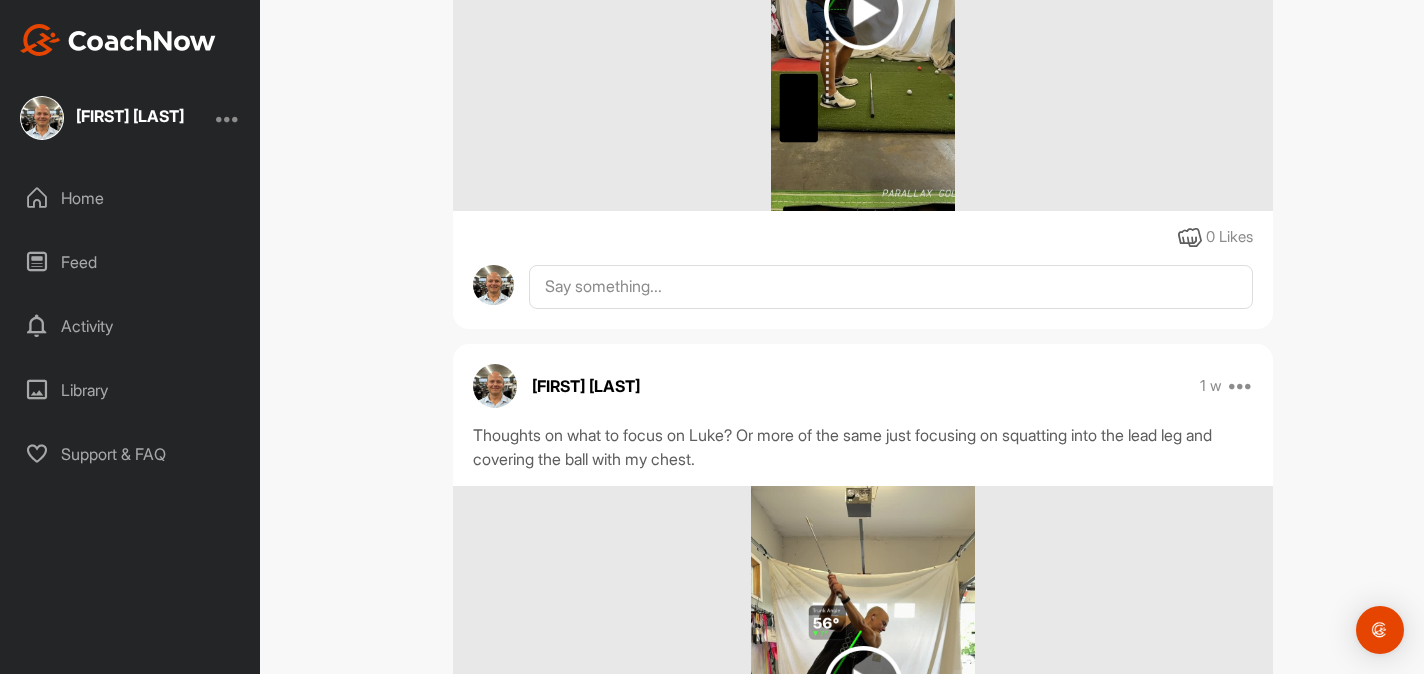click at bounding box center [228, 118] 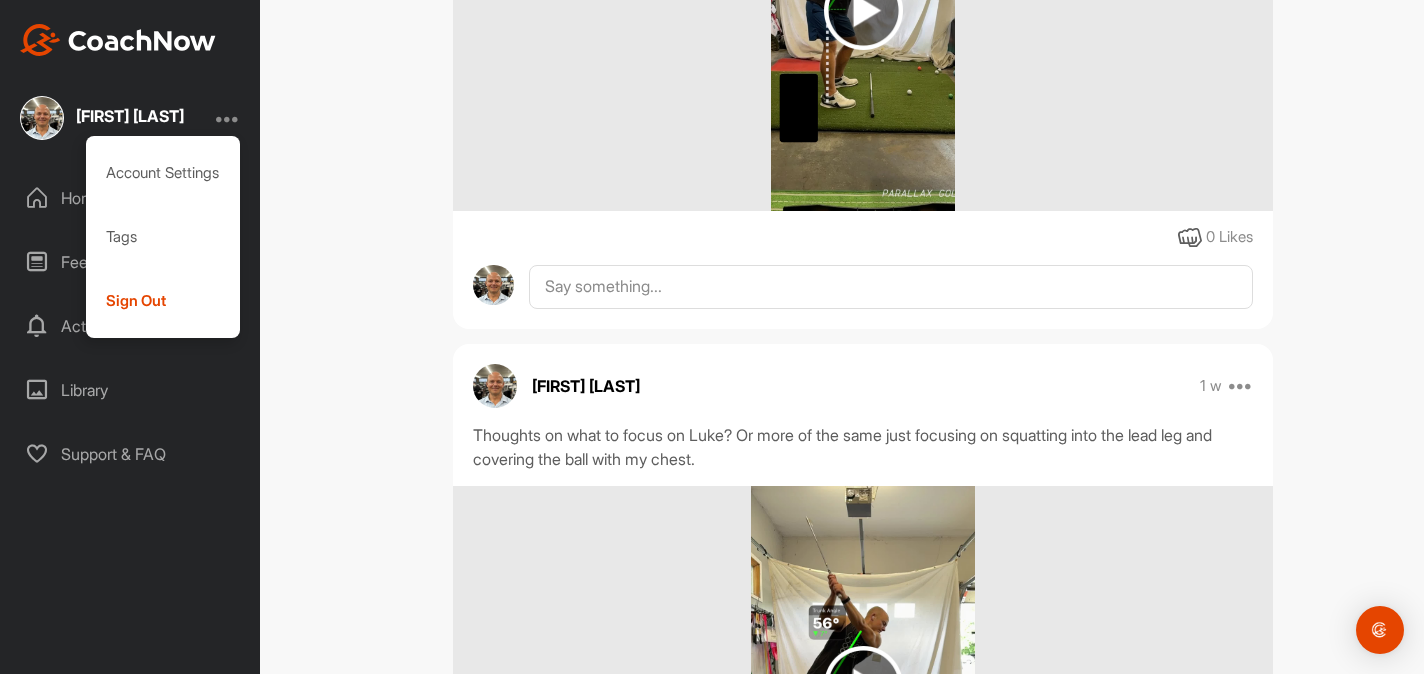 click at bounding box center (228, 118) 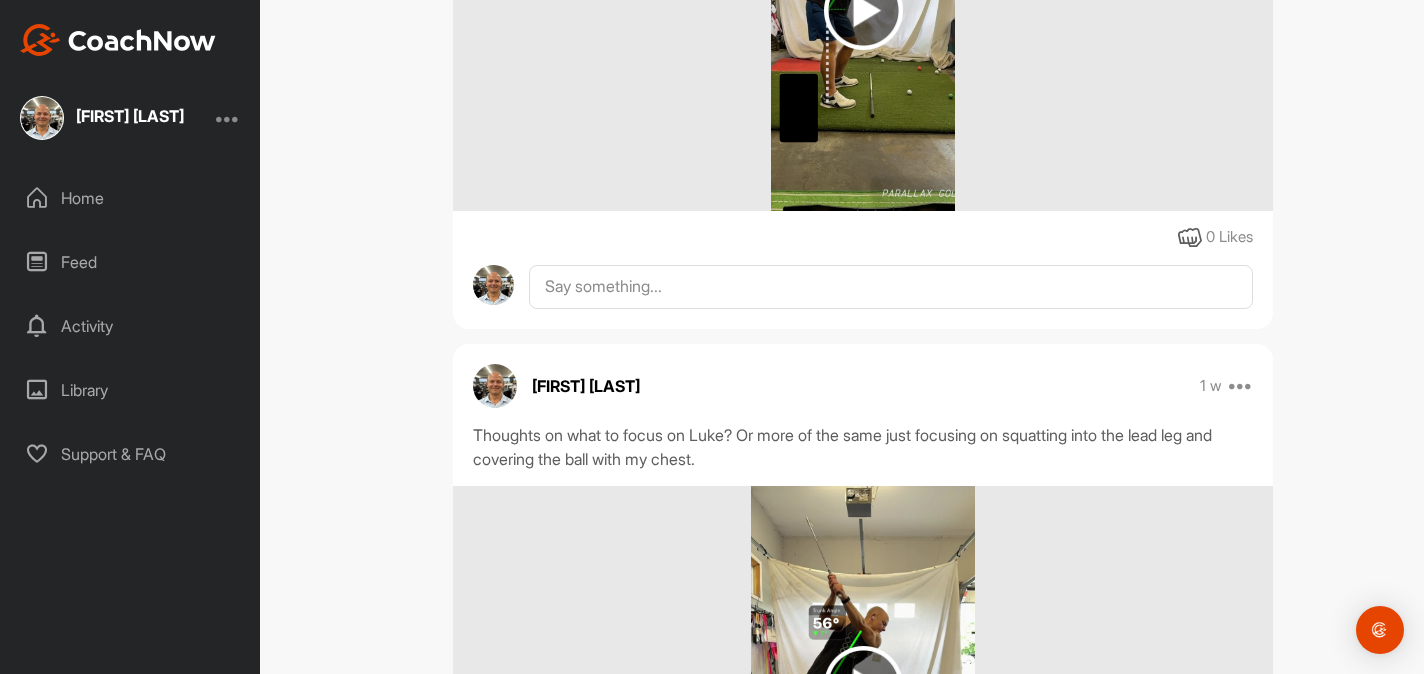 click at bounding box center (228, 118) 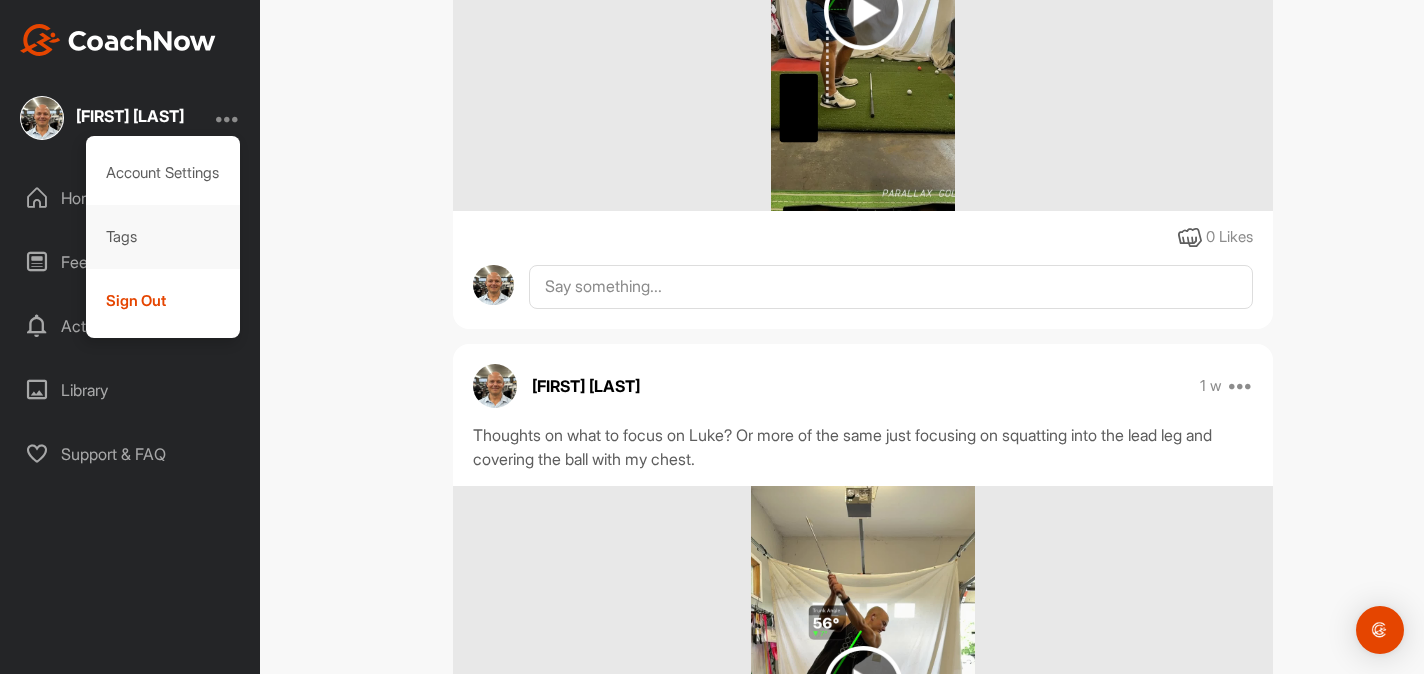 click on "Tags" at bounding box center (163, 237) 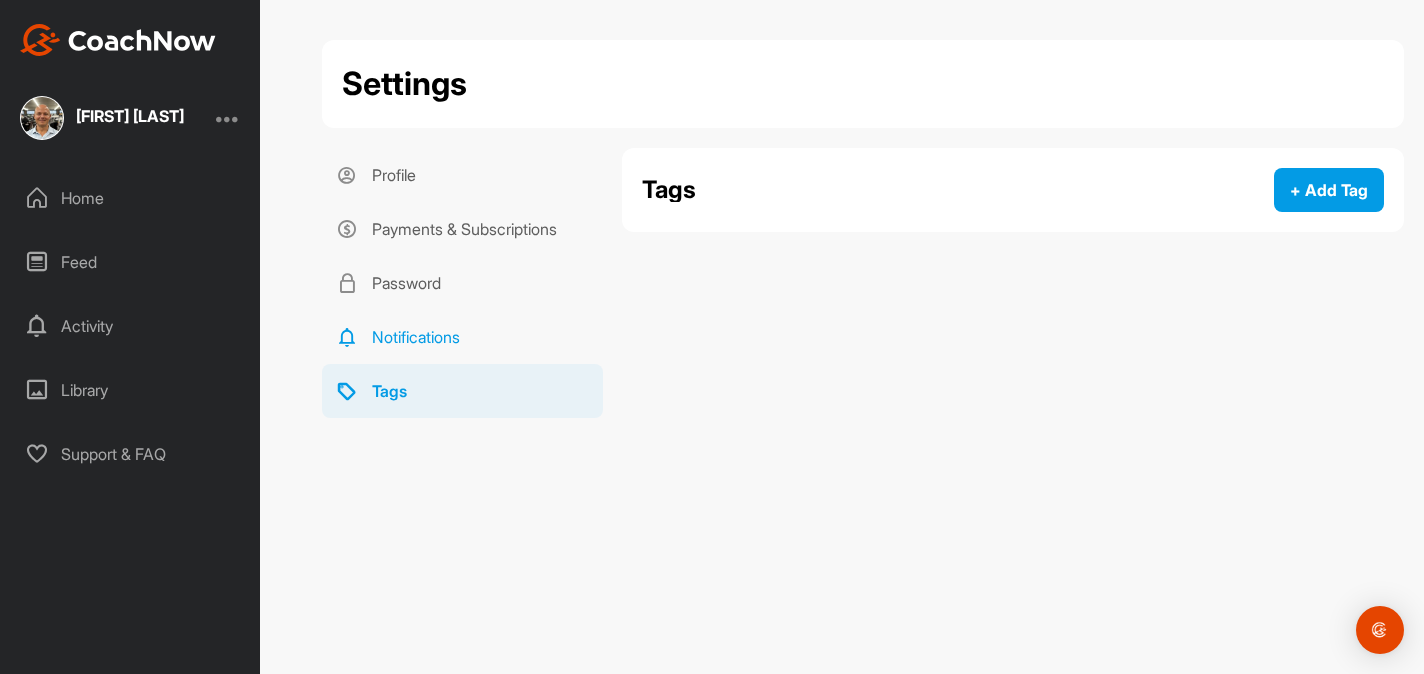 click on "Notifications" at bounding box center [462, 337] 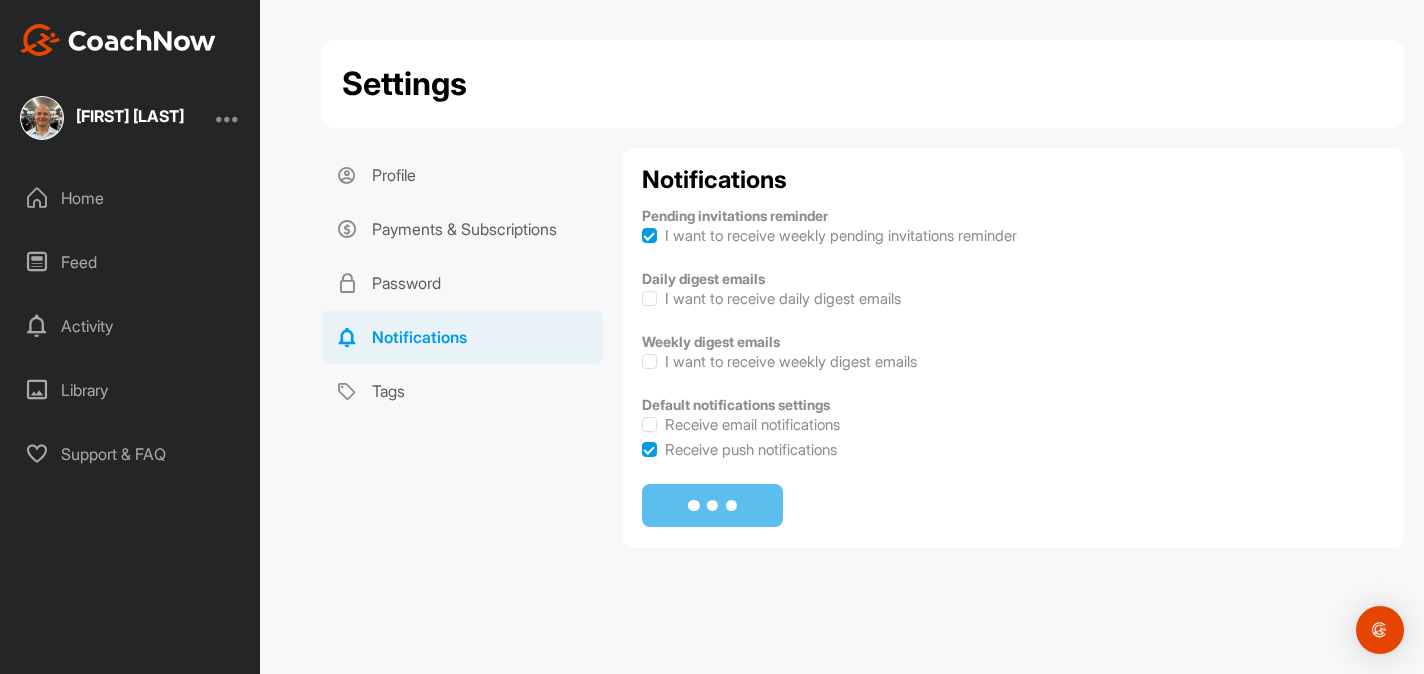 checkbox on "true" 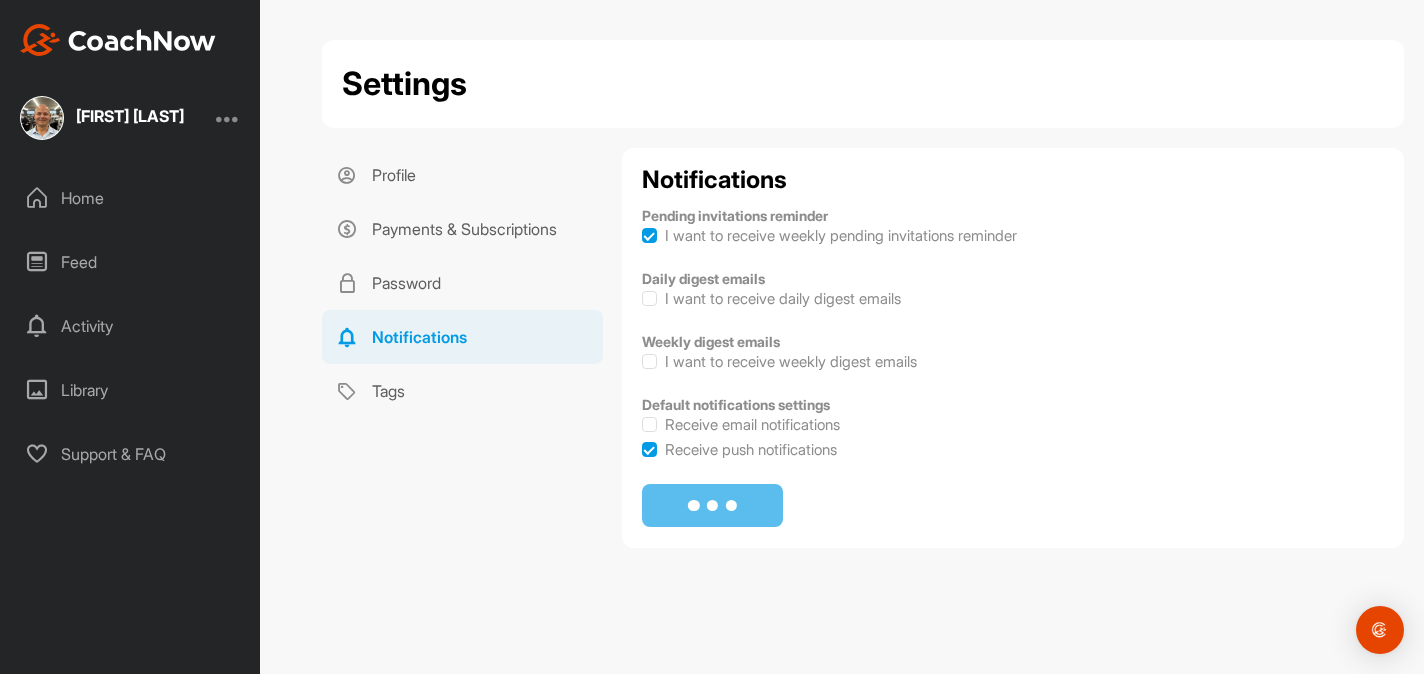 checkbox on "true" 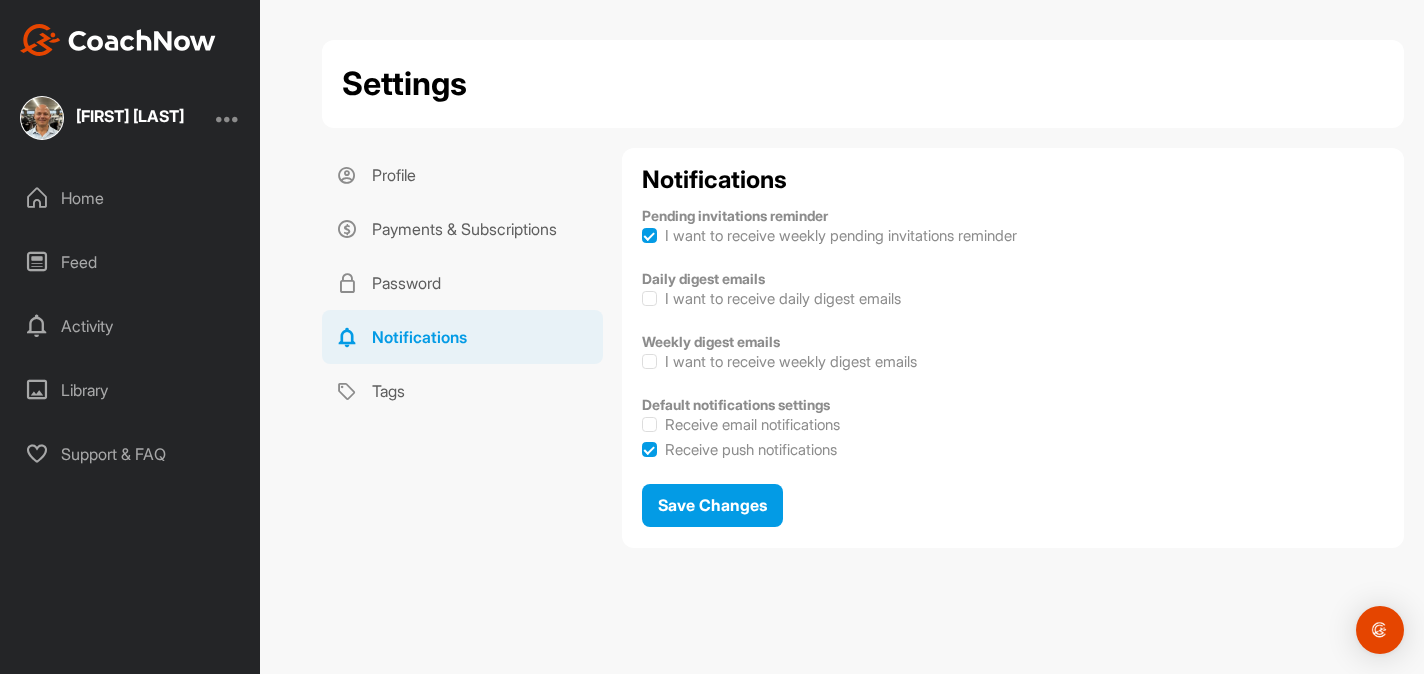 click on "Home" at bounding box center (131, 198) 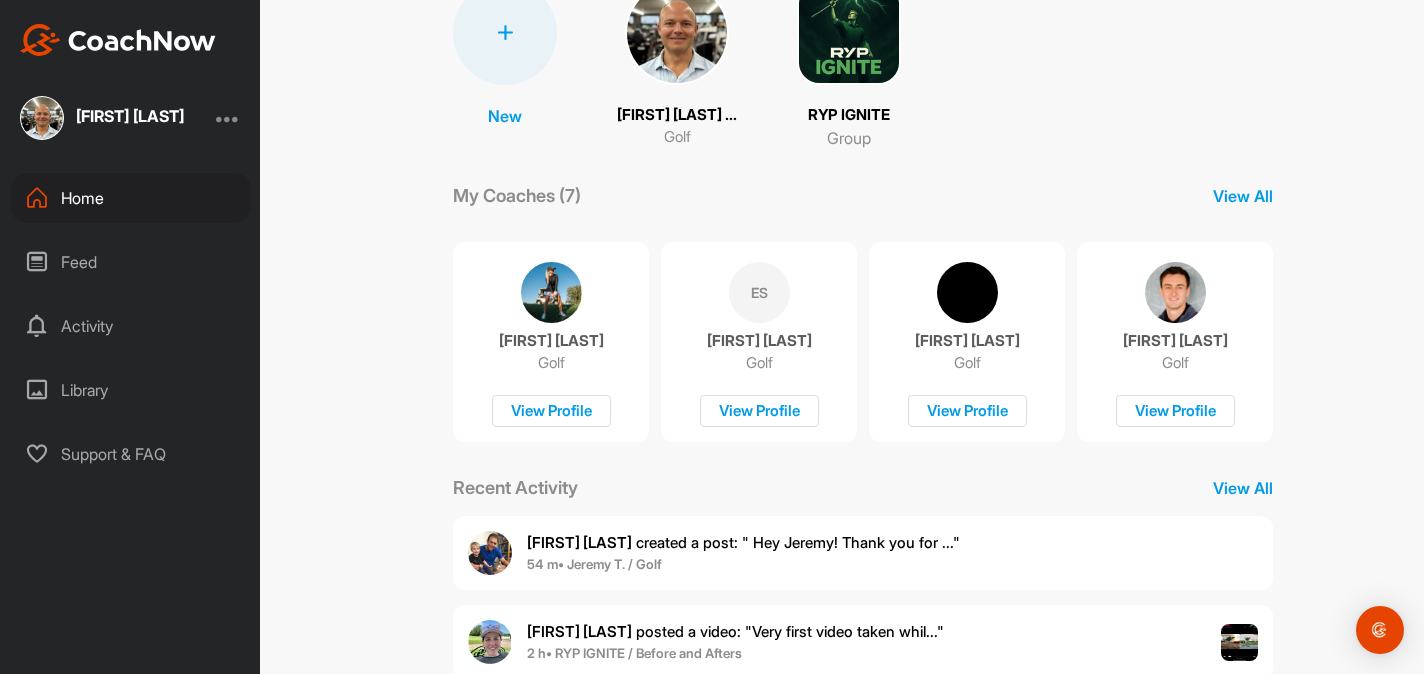 scroll, scrollTop: 406, scrollLeft: 0, axis: vertical 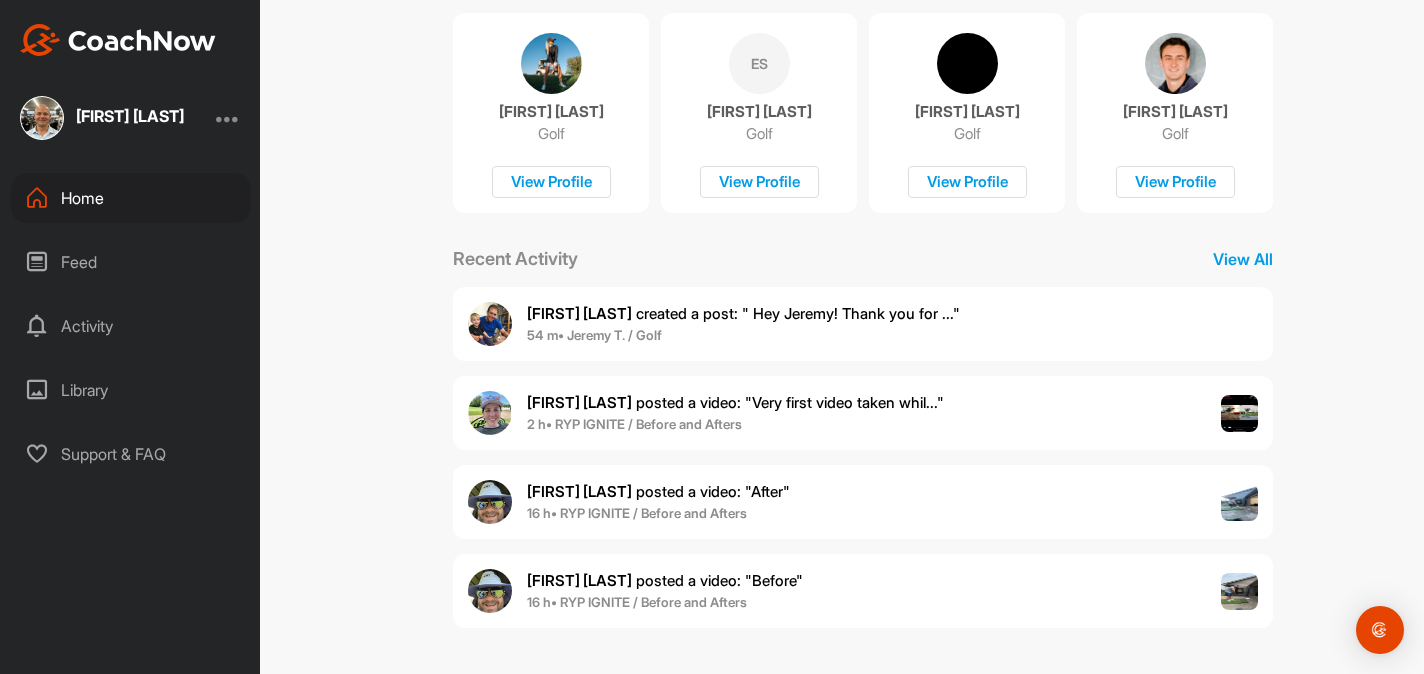 click on "[FIRST] [LAST] posted a video : " Very first video taken whil... "" at bounding box center [735, 402] 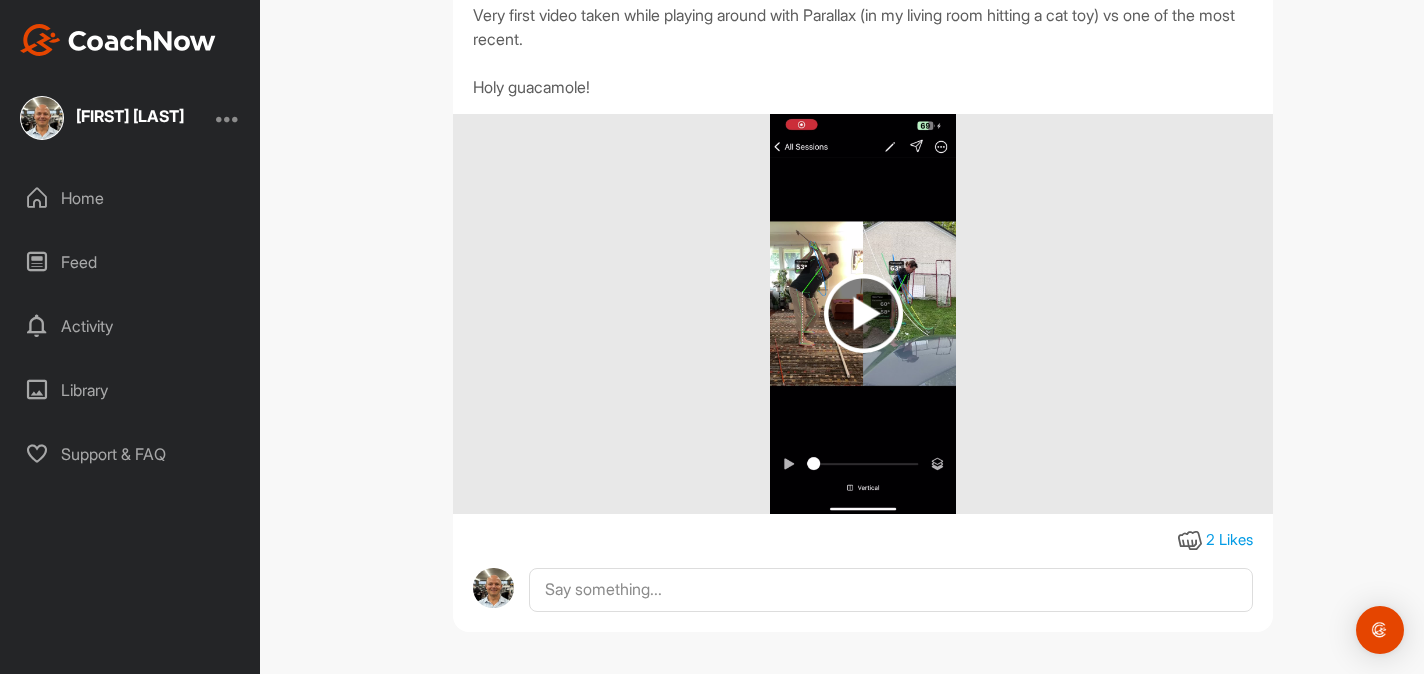 scroll, scrollTop: 255, scrollLeft: 0, axis: vertical 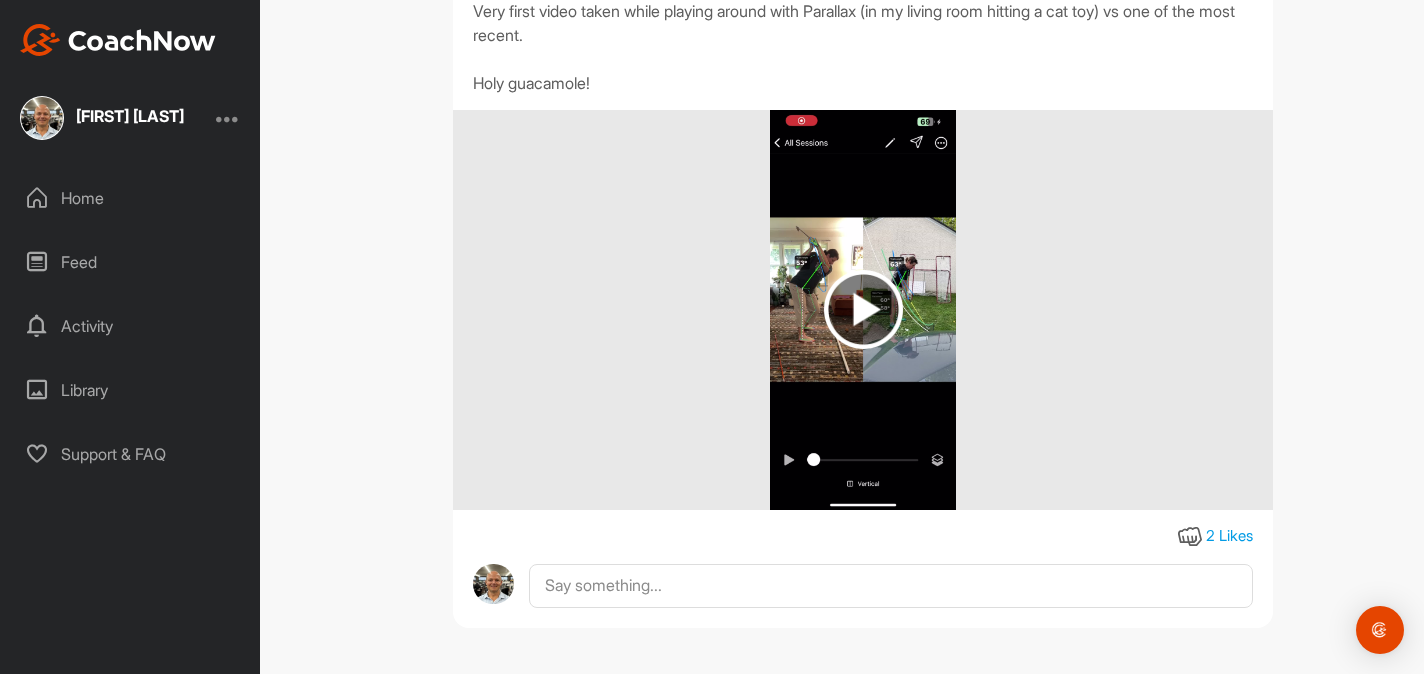 click on "Feed" at bounding box center [131, 262] 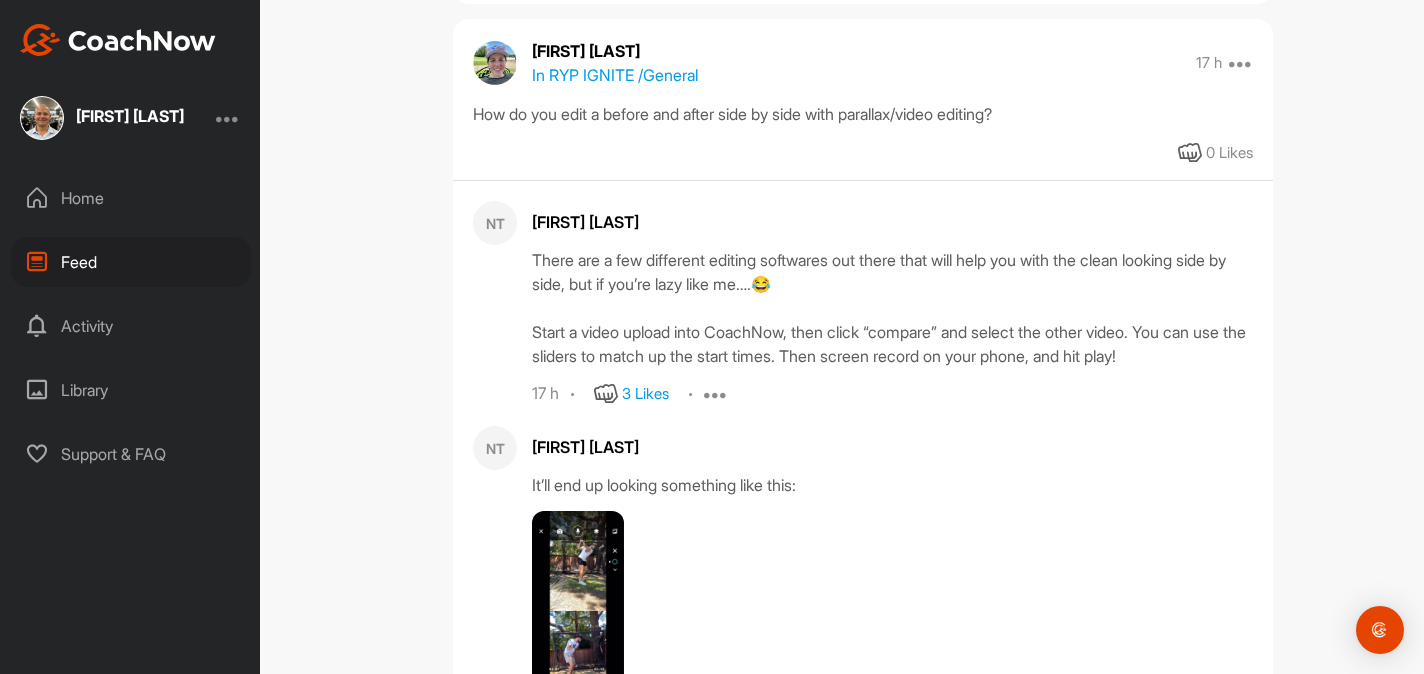 scroll, scrollTop: 2600, scrollLeft: 0, axis: vertical 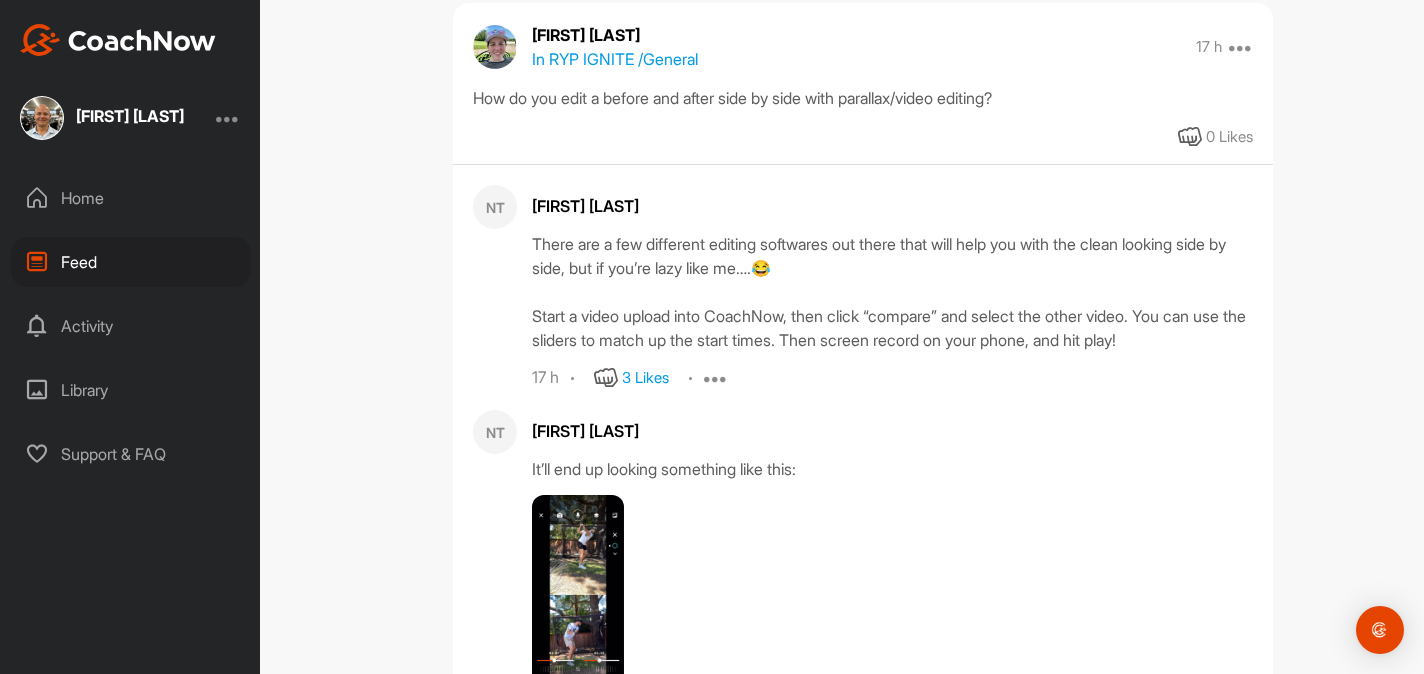 click on "Library" at bounding box center (131, 390) 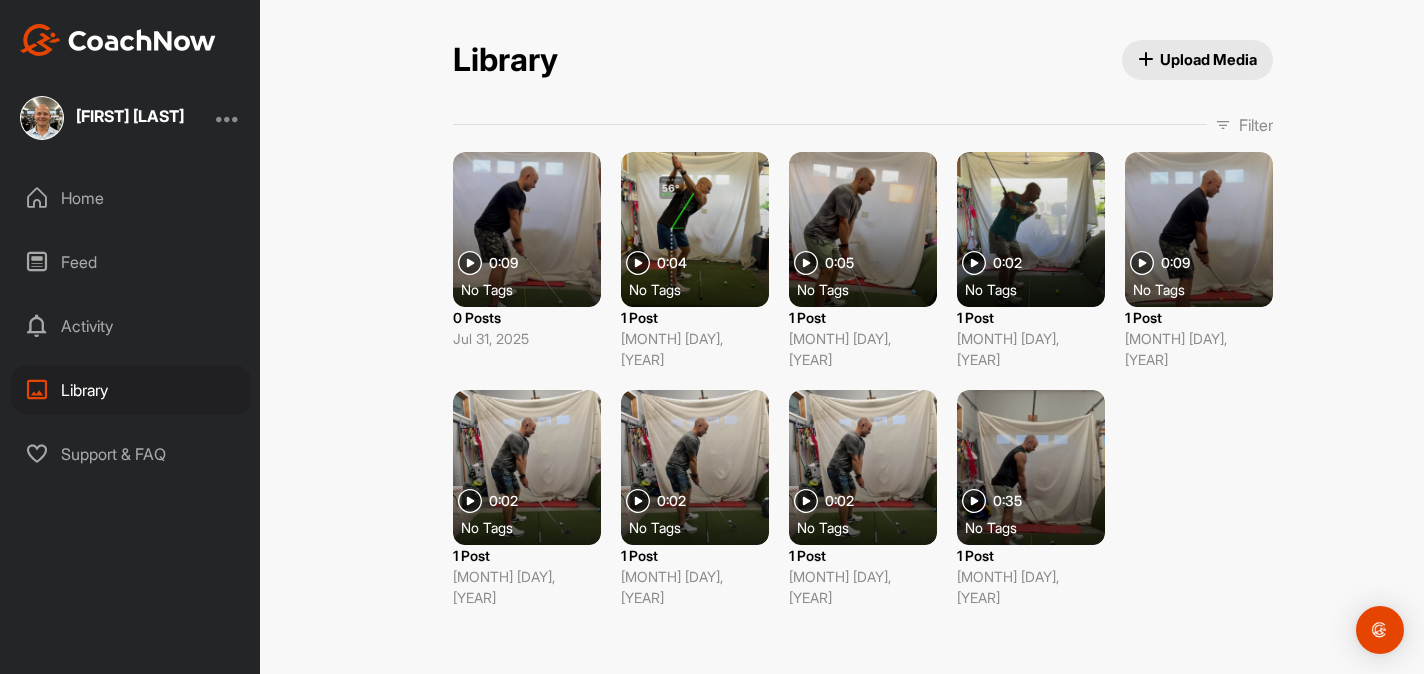 click at bounding box center (695, 229) 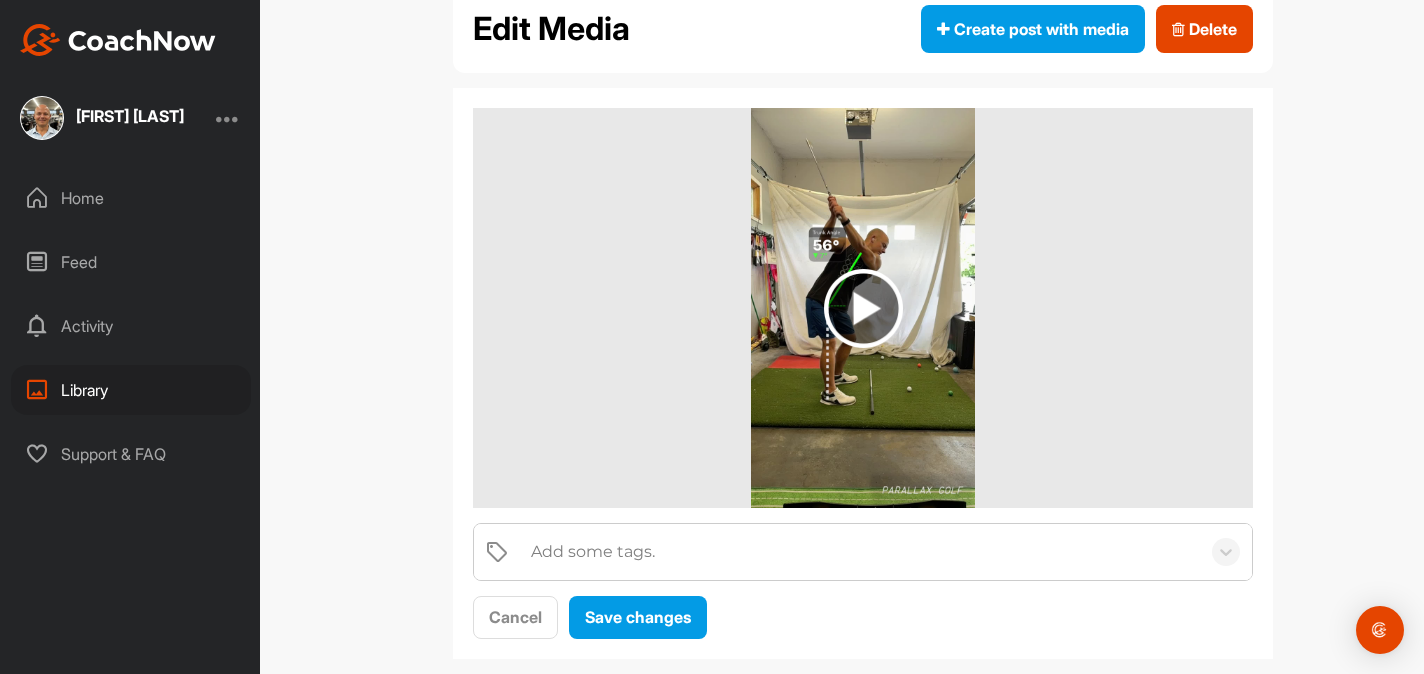 scroll, scrollTop: 86, scrollLeft: 0, axis: vertical 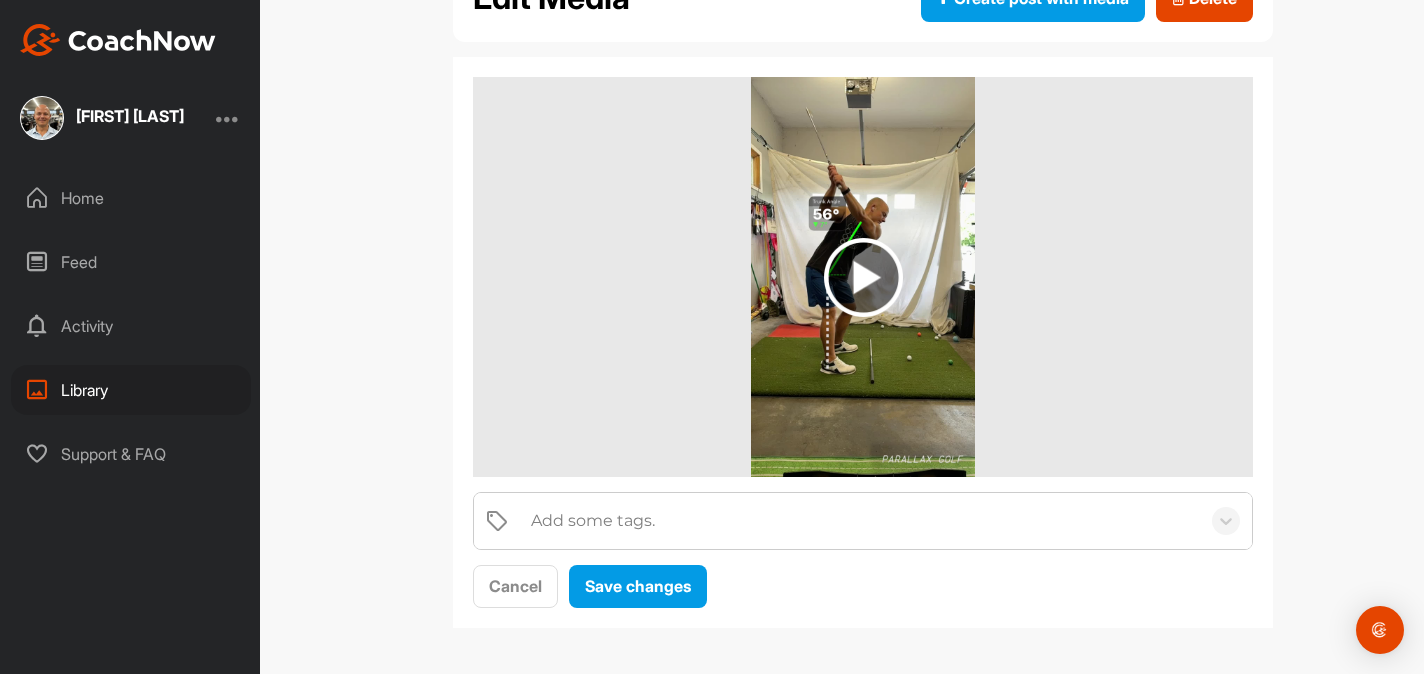 click on "Home" at bounding box center [131, 198] 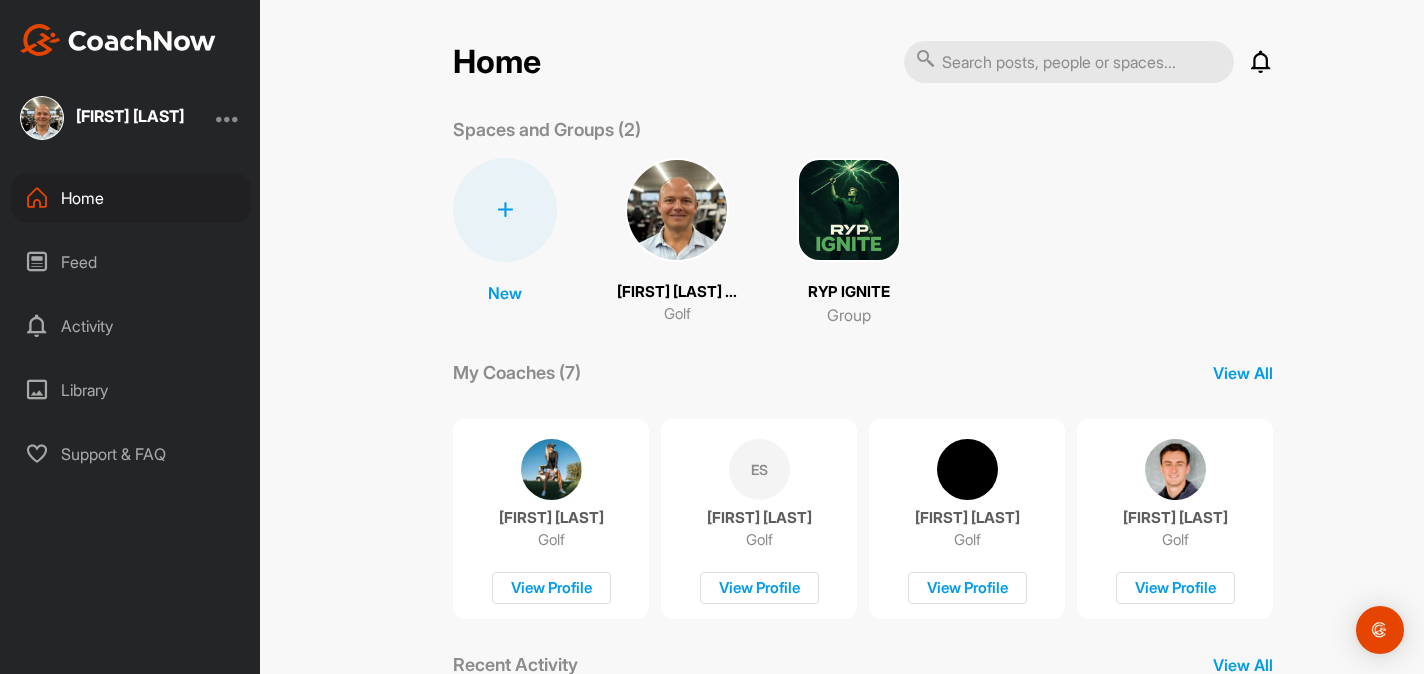 click at bounding box center [849, 210] 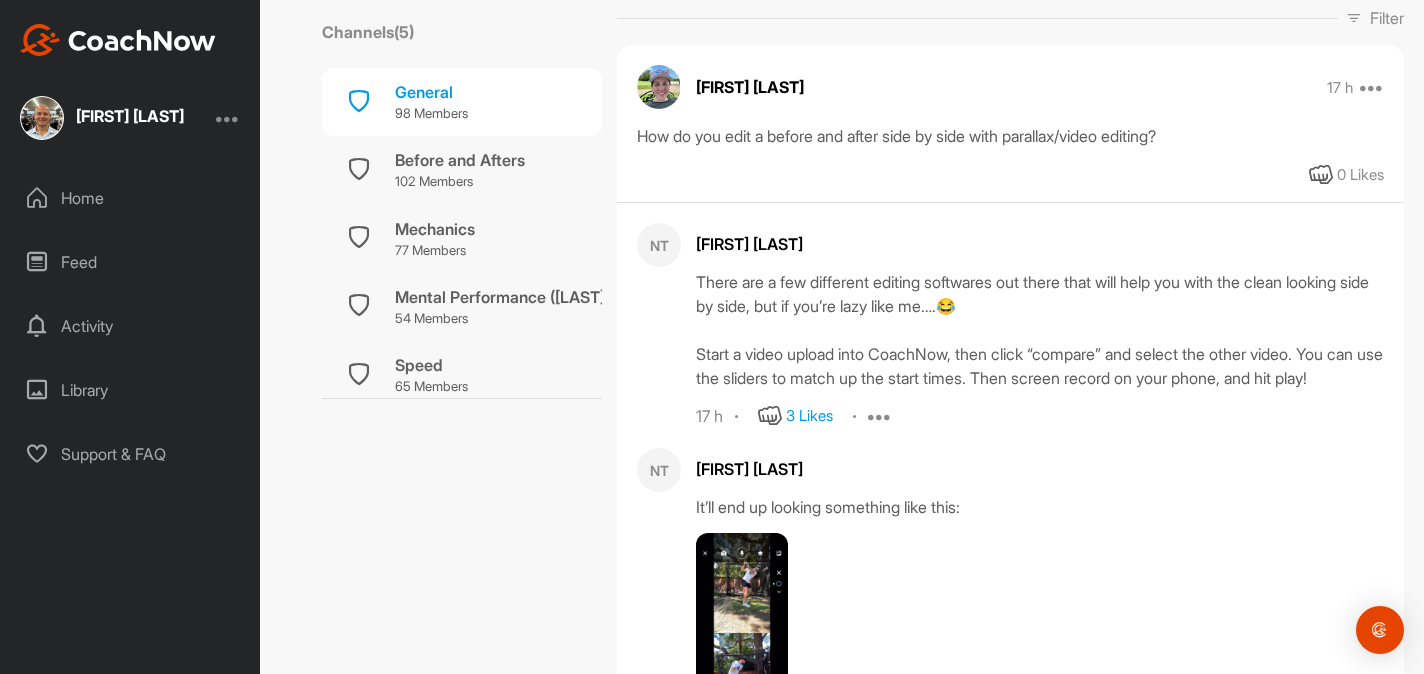 scroll, scrollTop: 300, scrollLeft: 0, axis: vertical 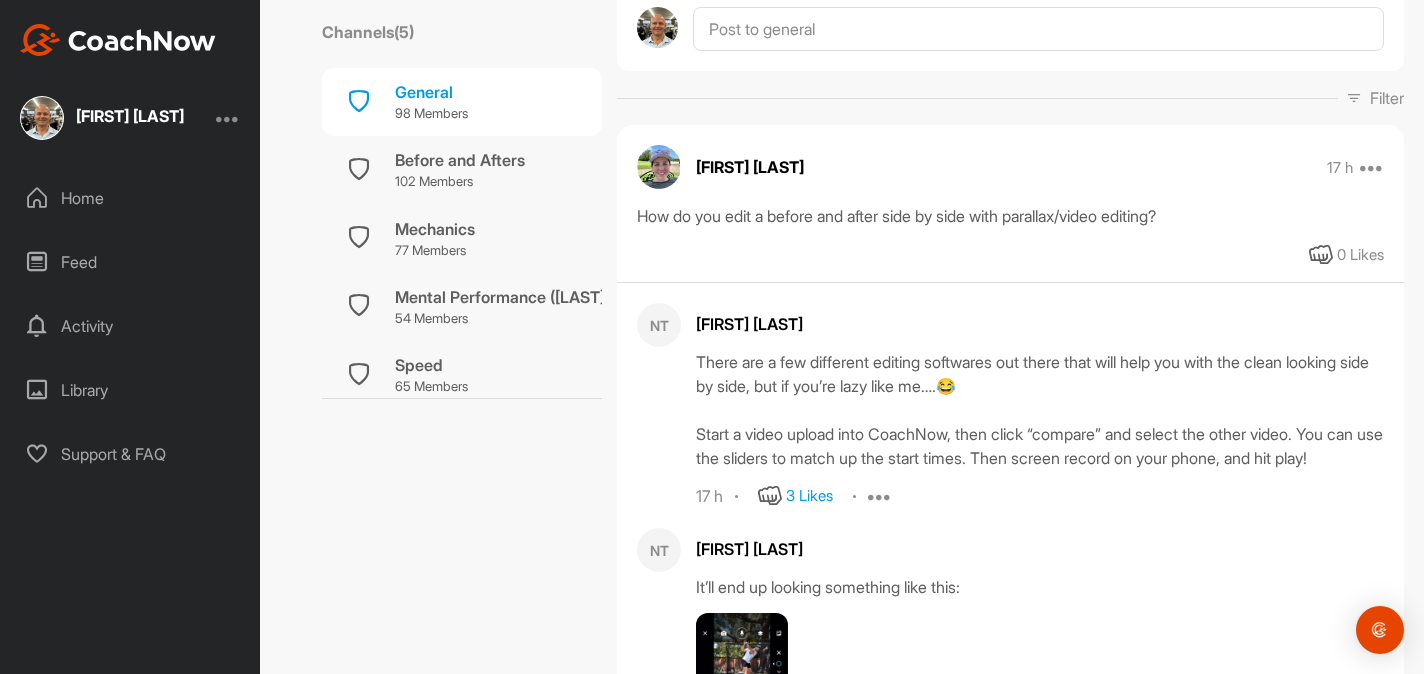click on "How do you edit a before and after side by side with parallax/video editing?" at bounding box center (1010, 216) 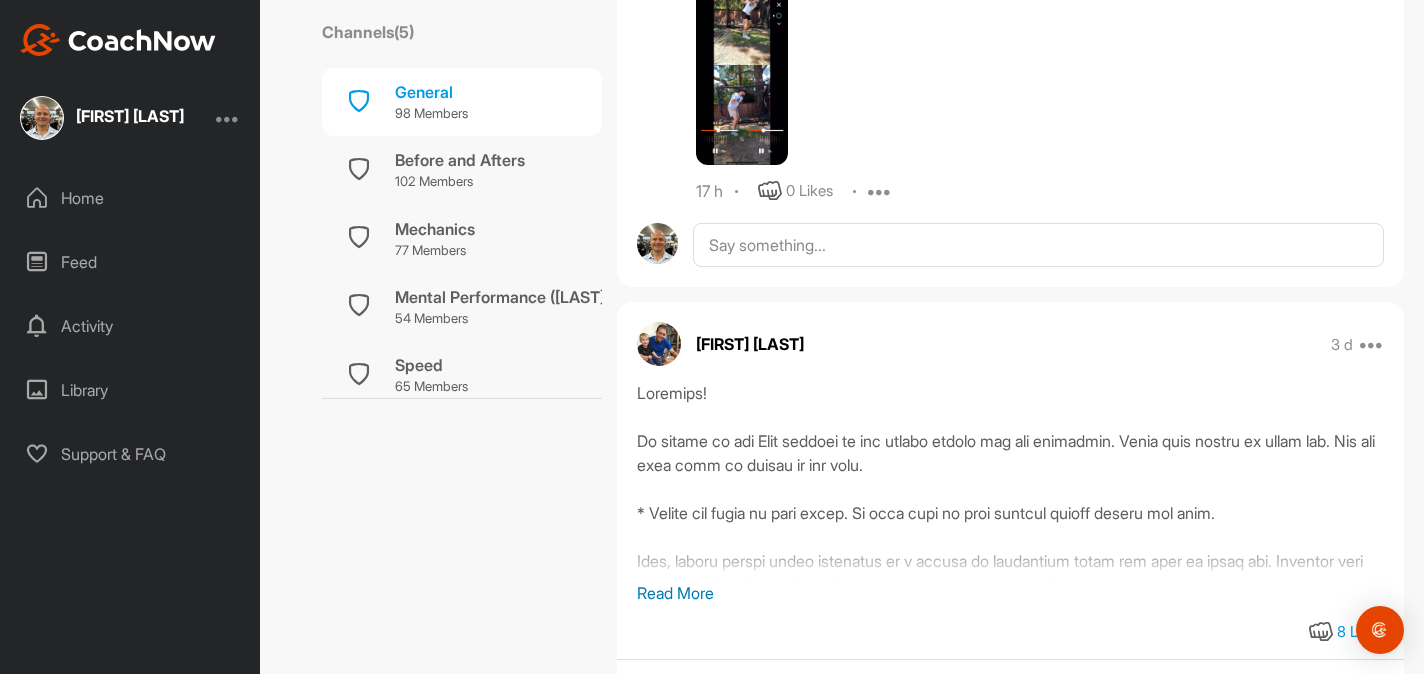 scroll, scrollTop: 1000, scrollLeft: 0, axis: vertical 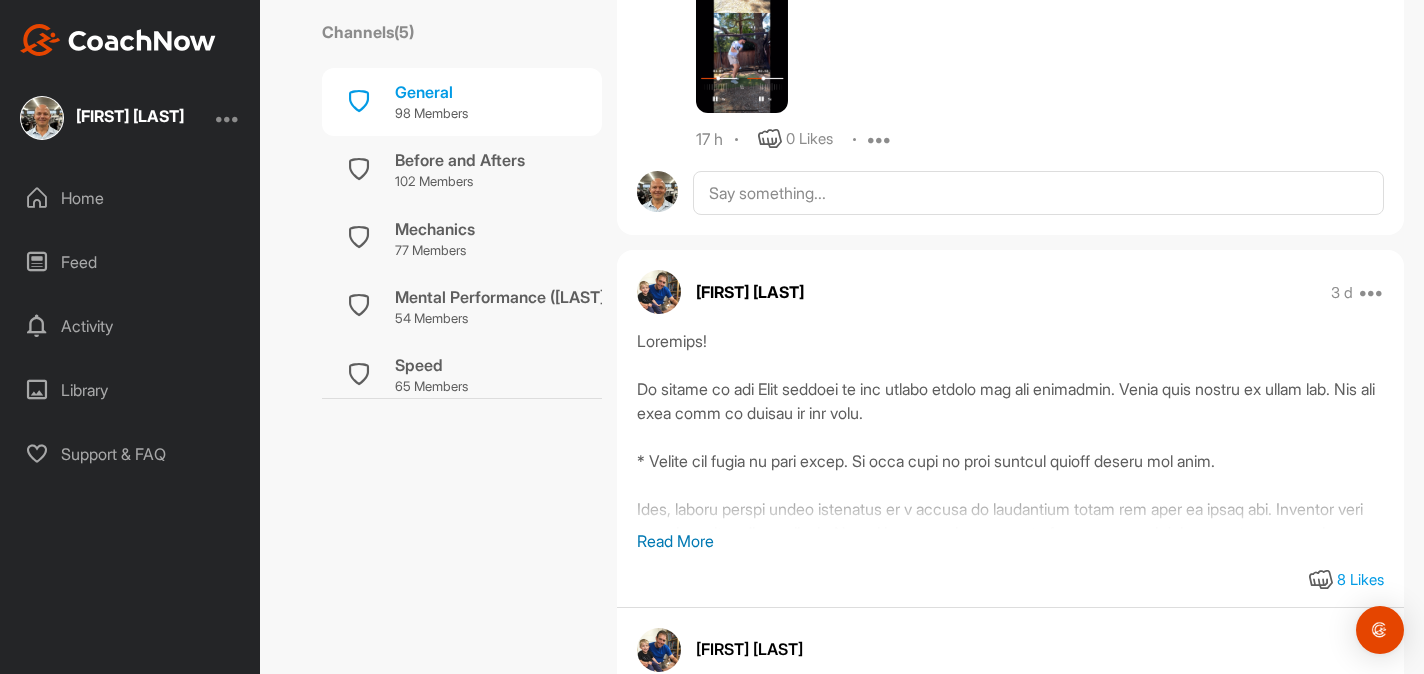 click on "Read More" at bounding box center (1010, 541) 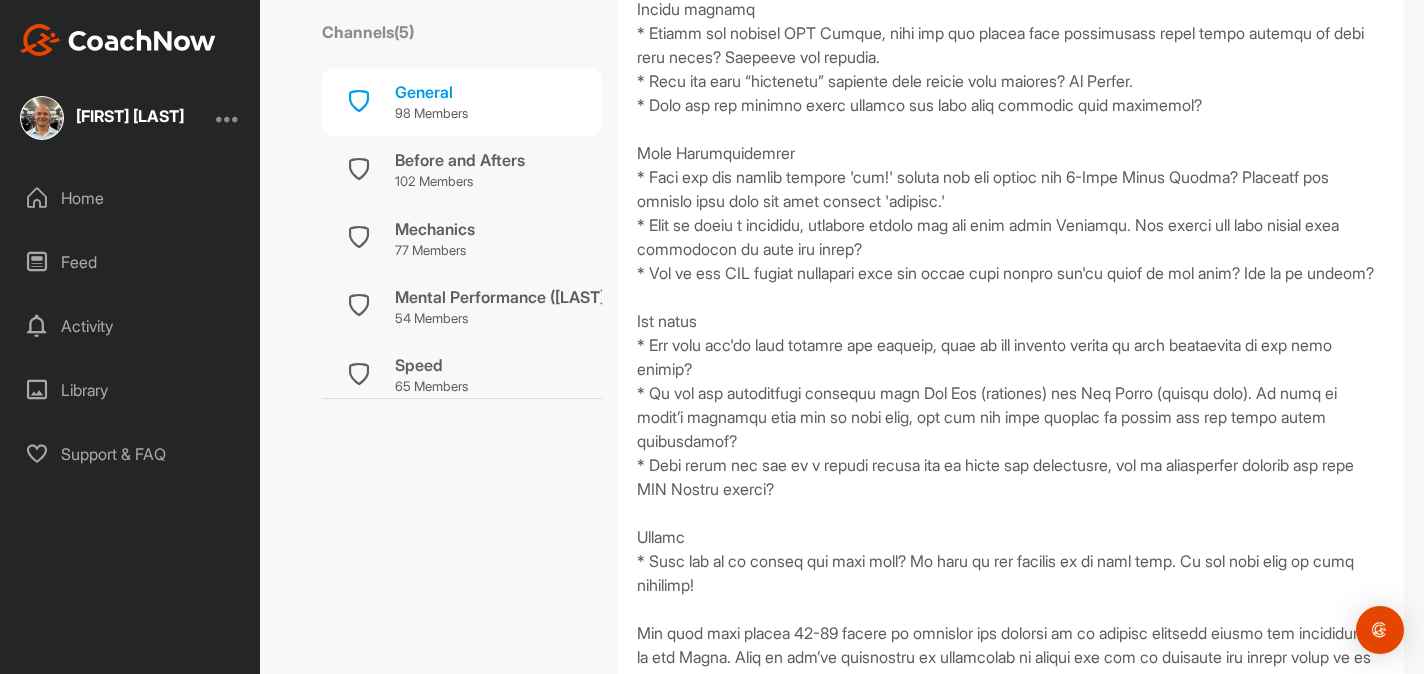 scroll, scrollTop: 1600, scrollLeft: 0, axis: vertical 